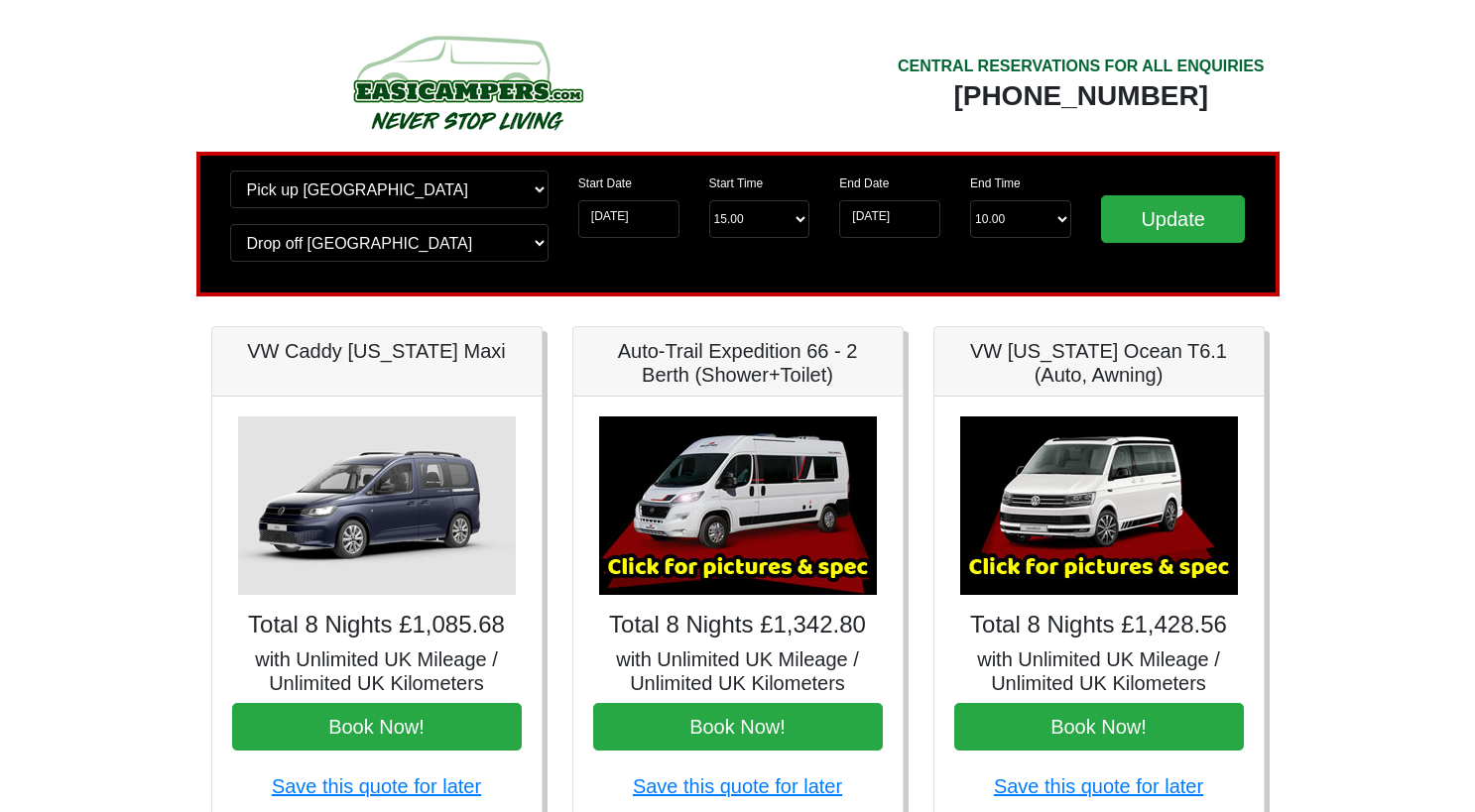 scroll, scrollTop: 0, scrollLeft: 0, axis: both 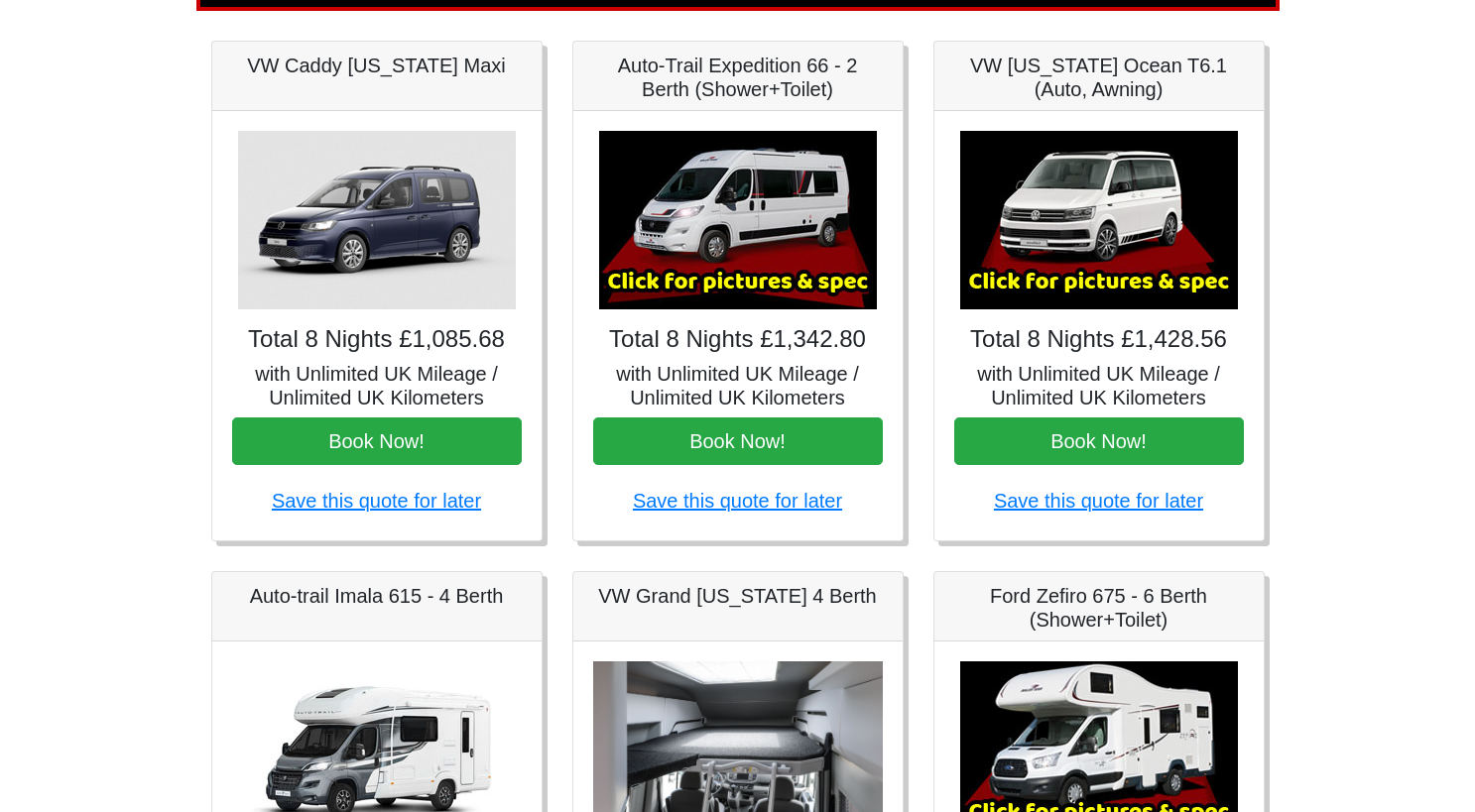 click at bounding box center [738, 220] 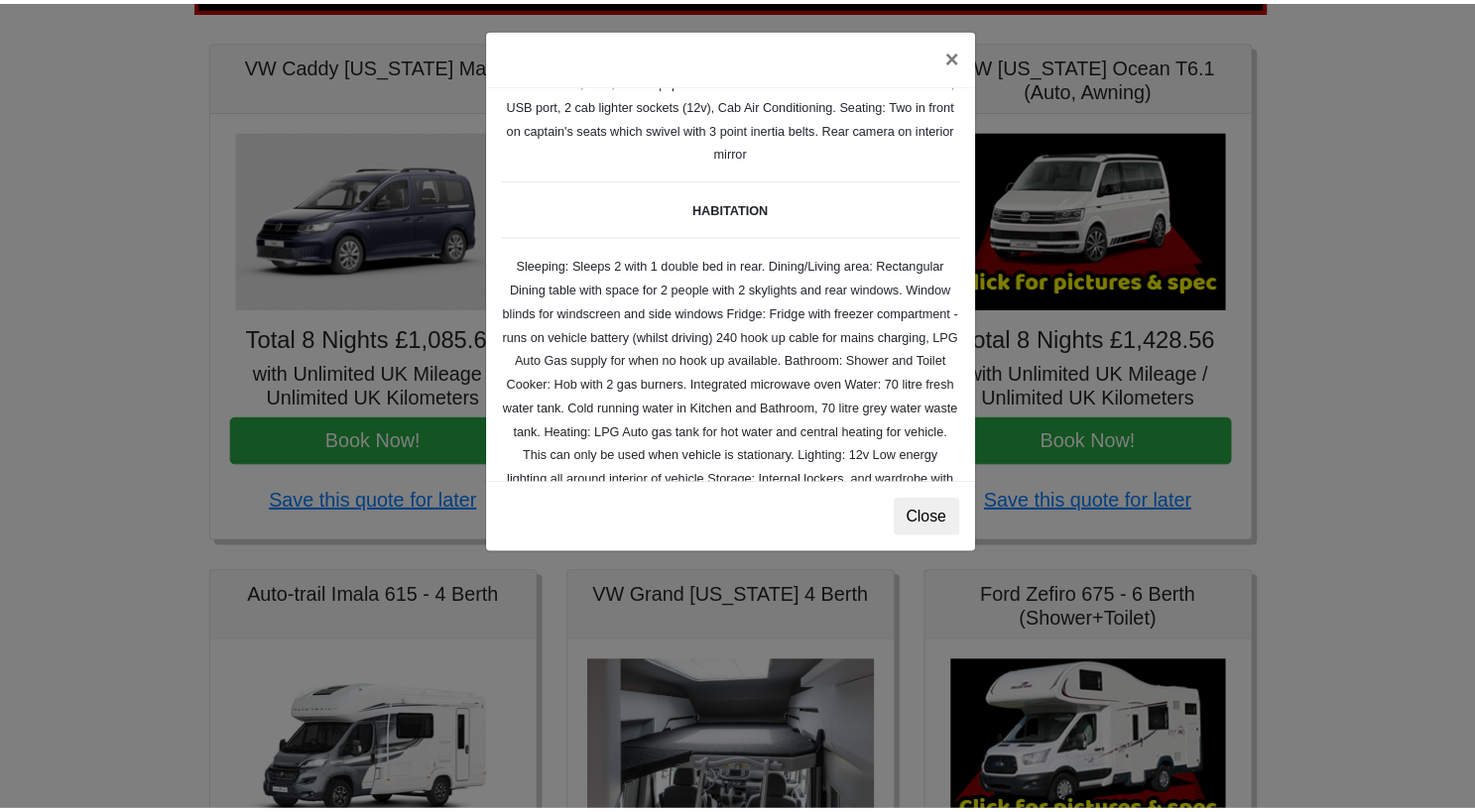 scroll, scrollTop: 176, scrollLeft: 0, axis: vertical 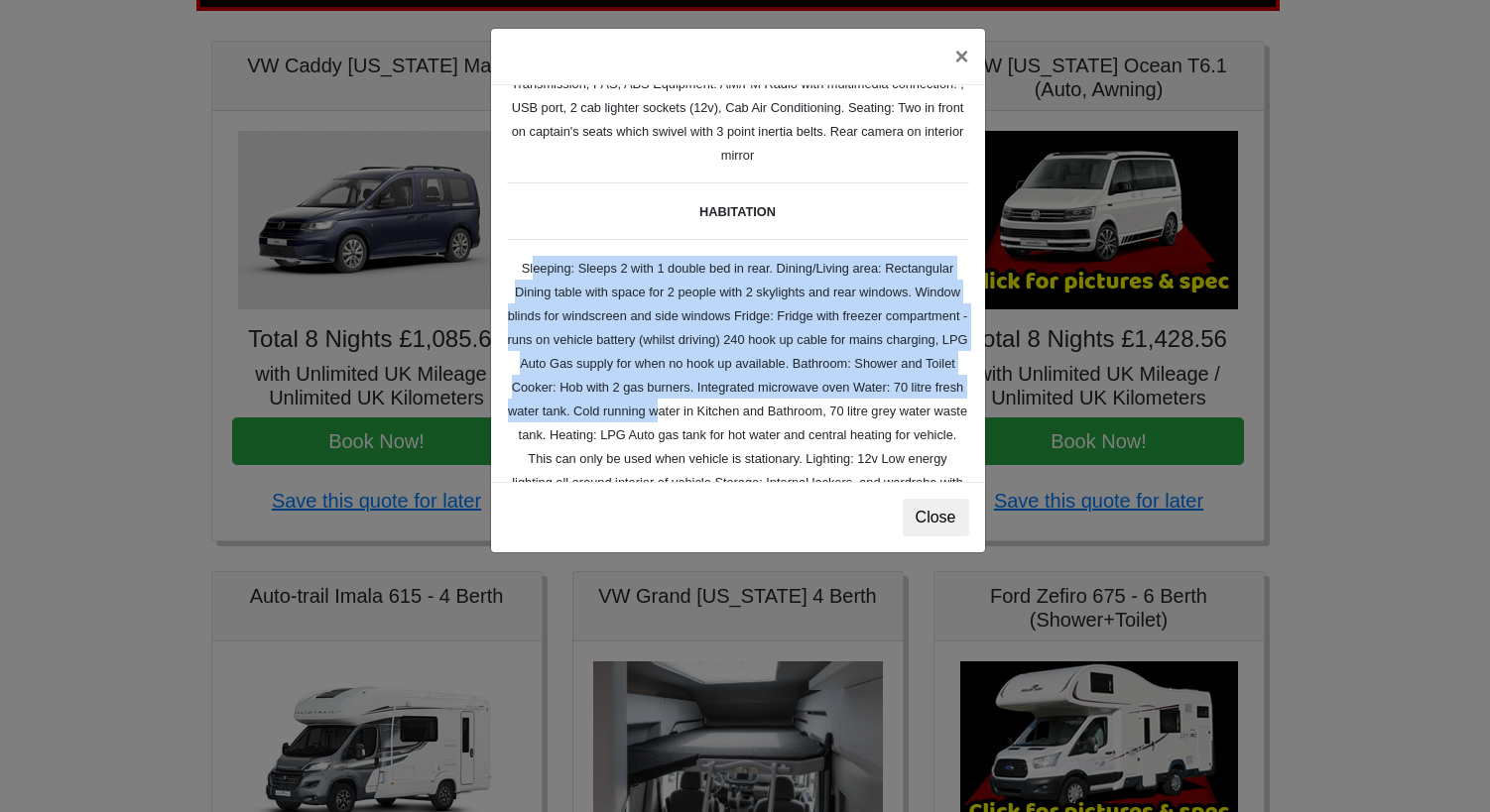 drag, startPoint x: 544, startPoint y: 262, endPoint x: 946, endPoint y: 404, distance: 426.34259 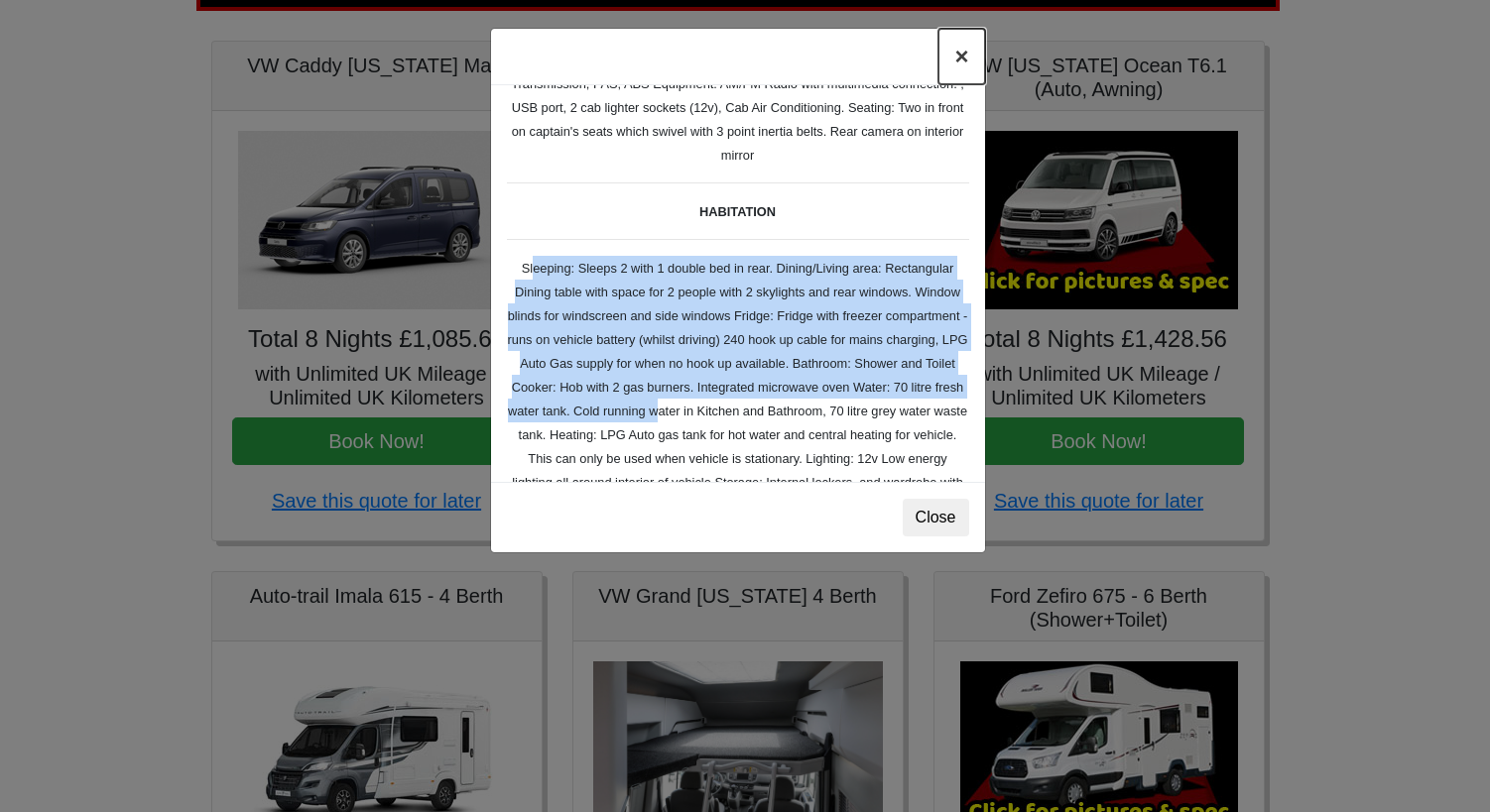 click on "×" at bounding box center [961, 57] 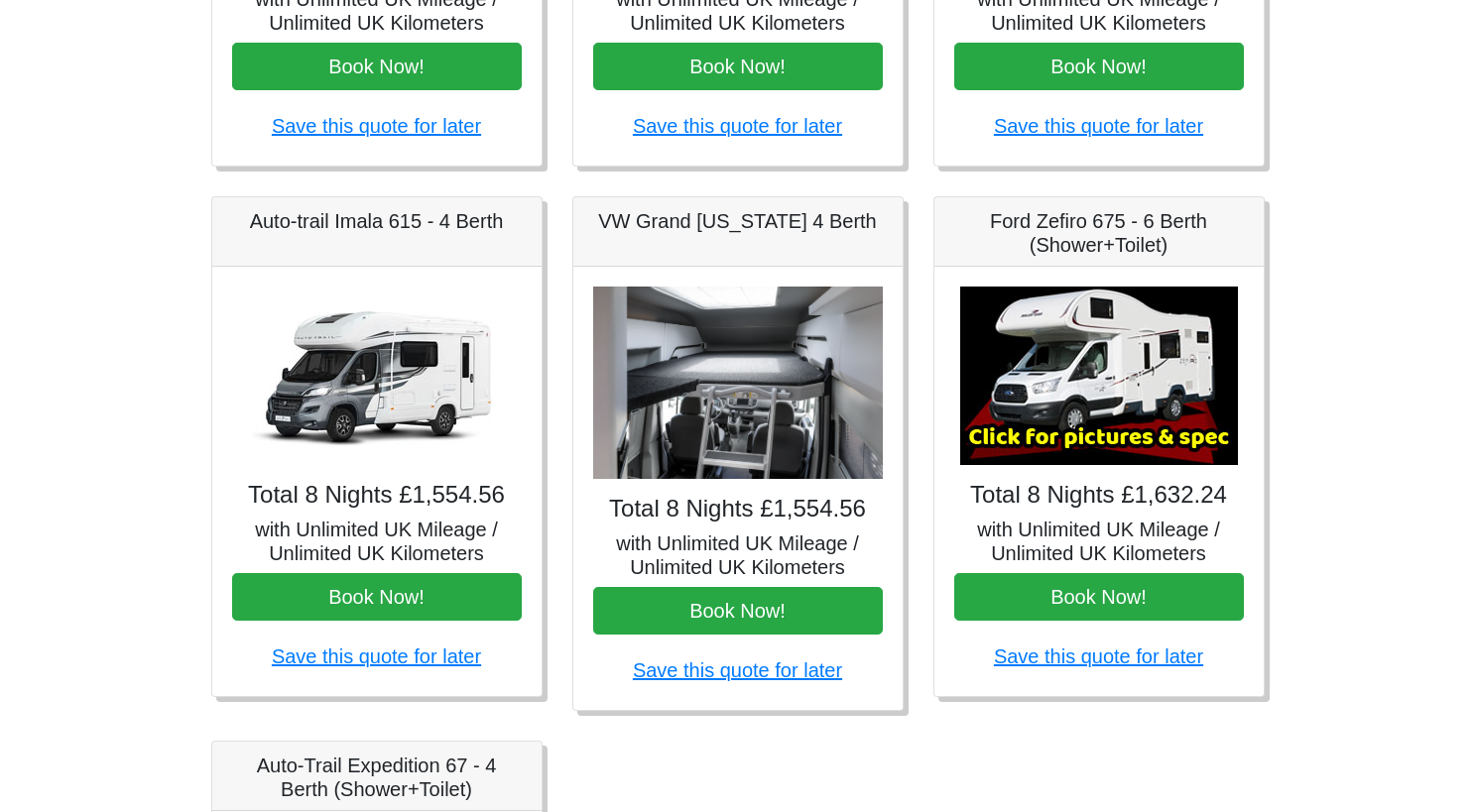 scroll, scrollTop: 661, scrollLeft: 0, axis: vertical 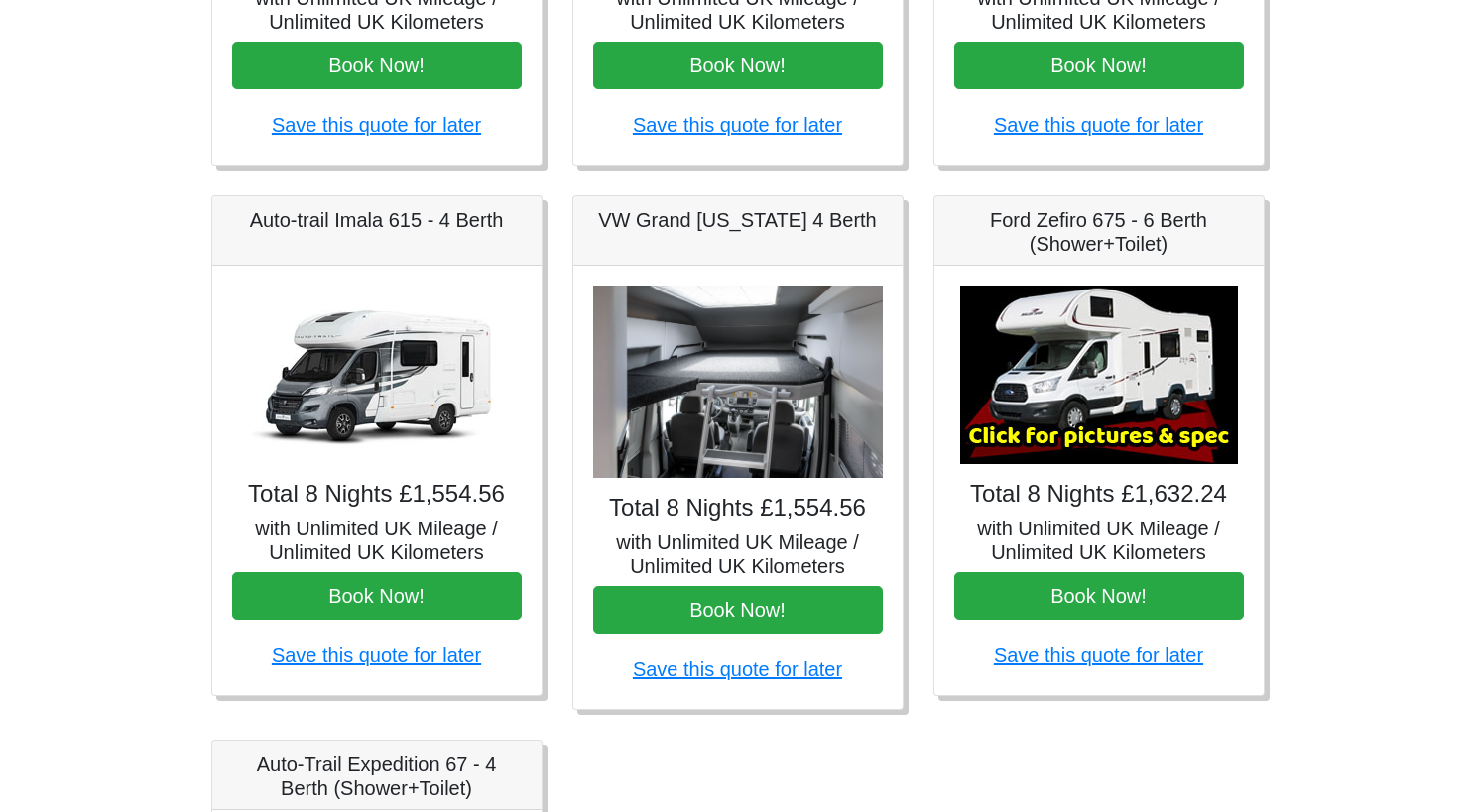 click at bounding box center (377, 375) 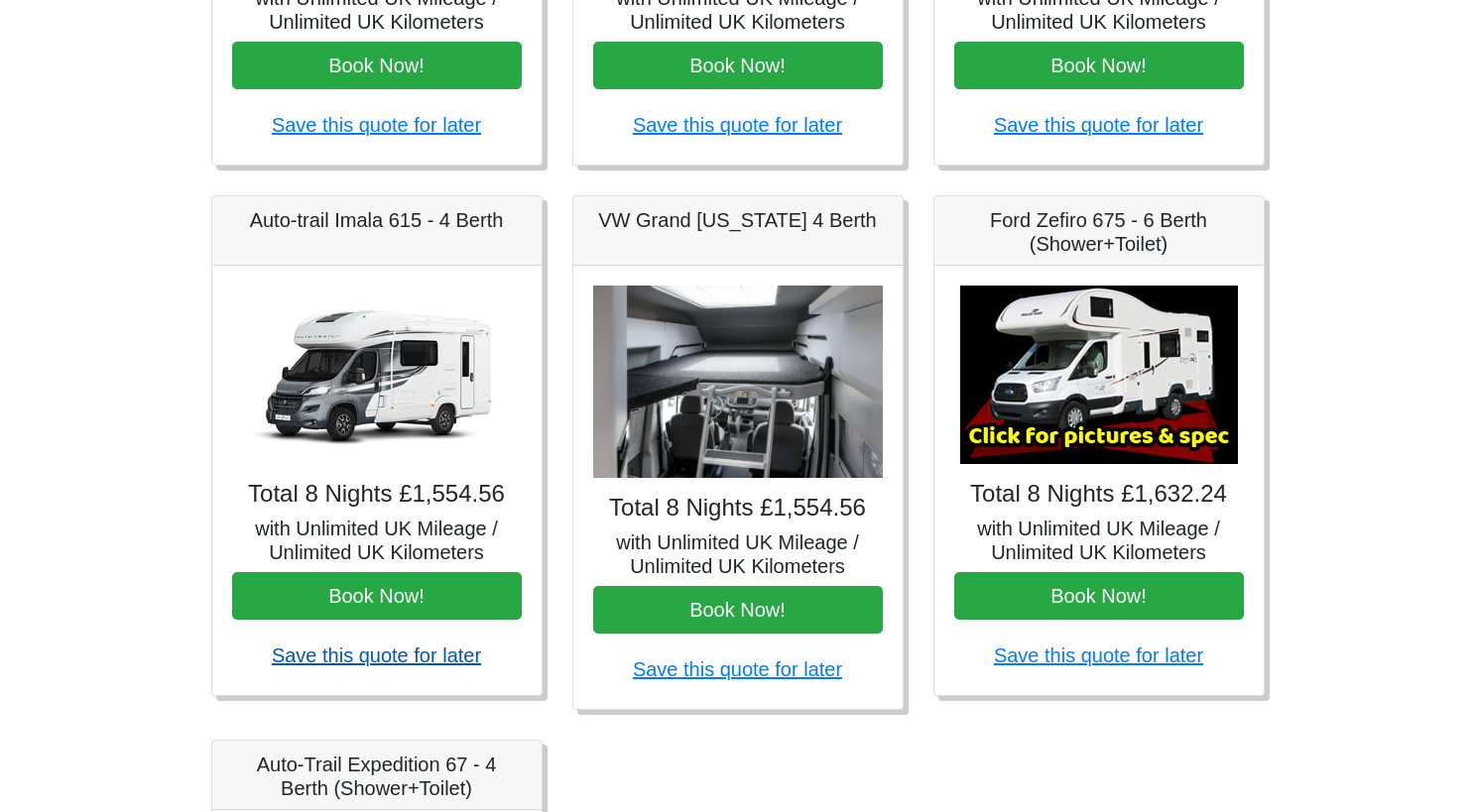 click on "Save this quote for later" at bounding box center (376, 655) 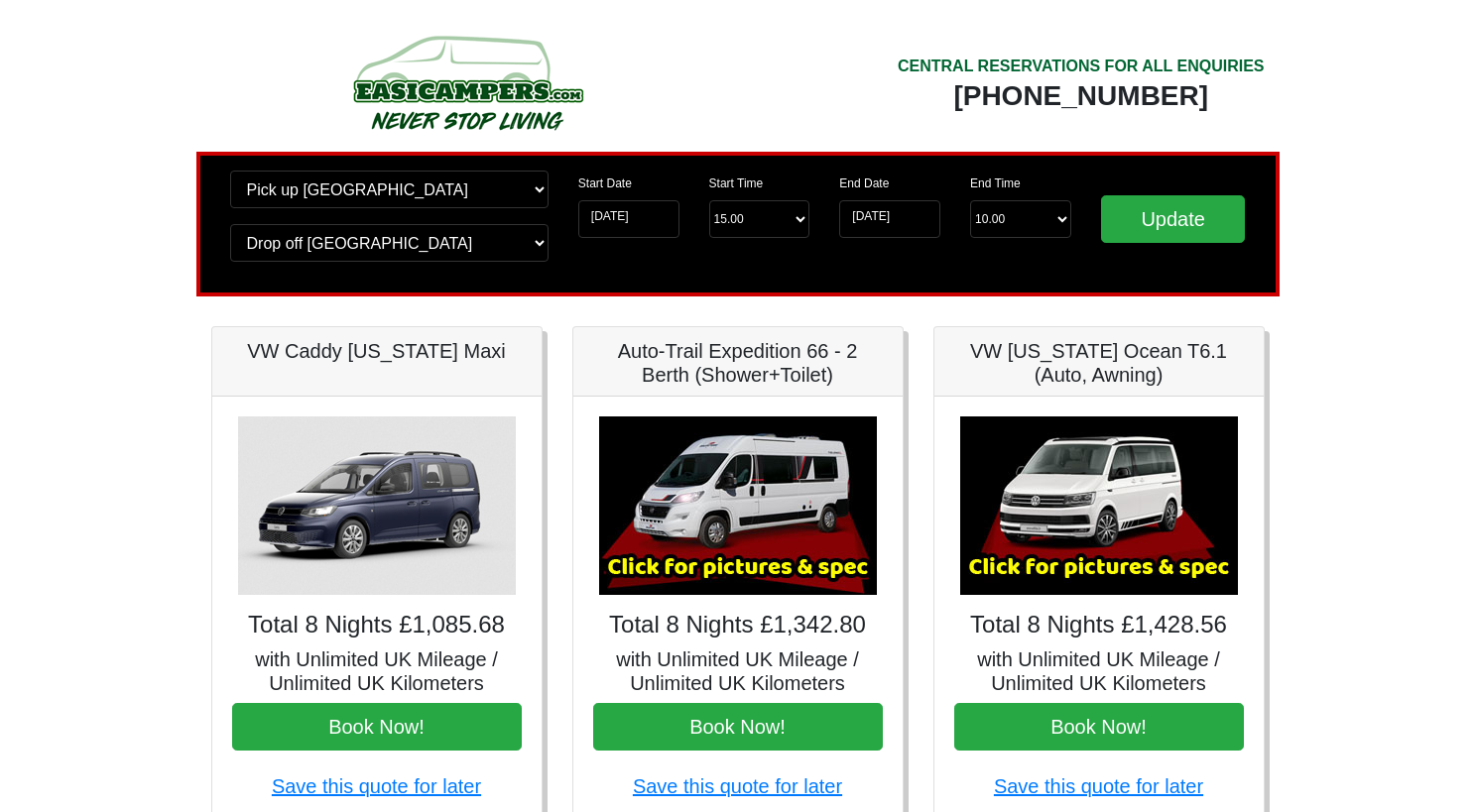 scroll, scrollTop: 661, scrollLeft: 0, axis: vertical 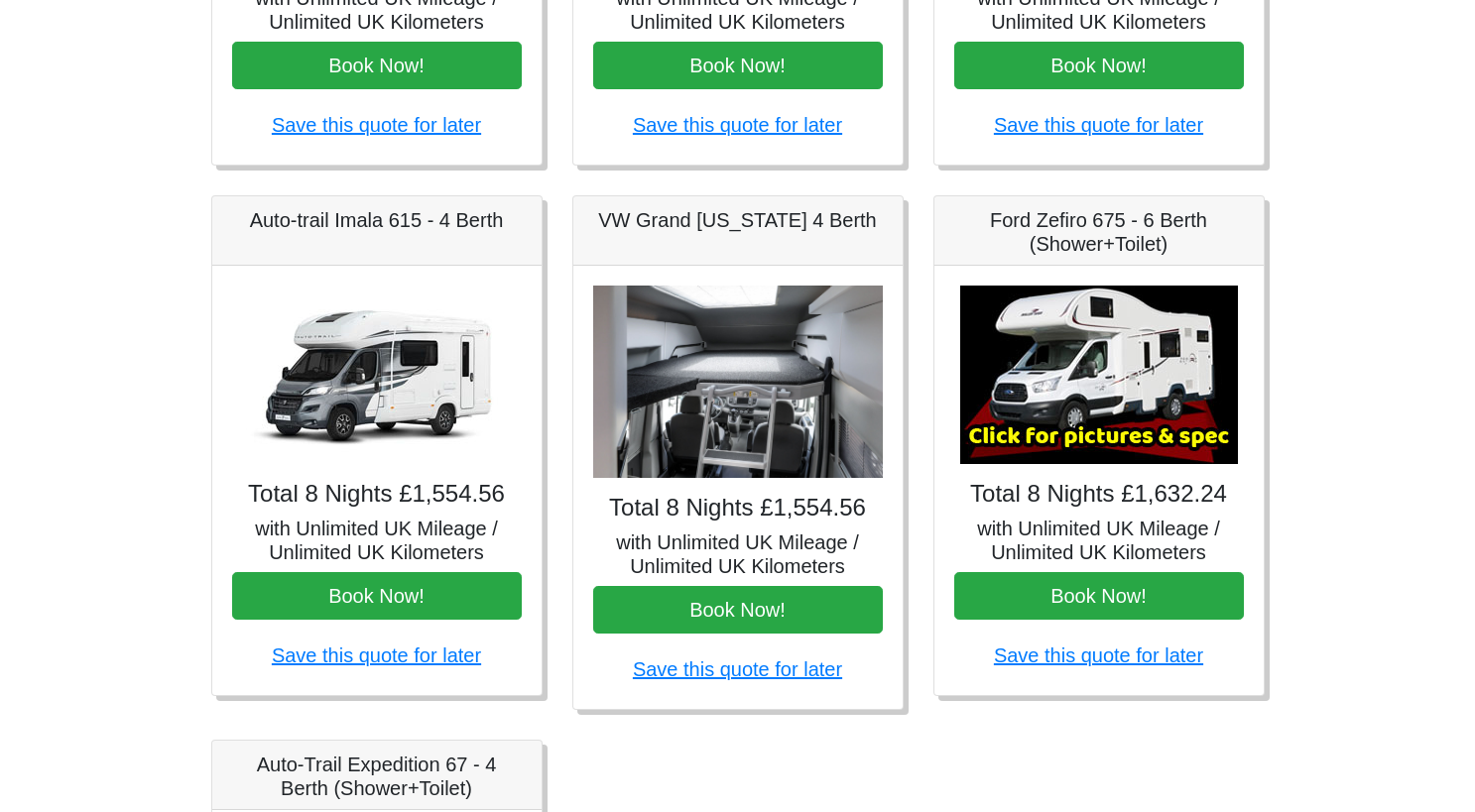 click at bounding box center (377, 375) 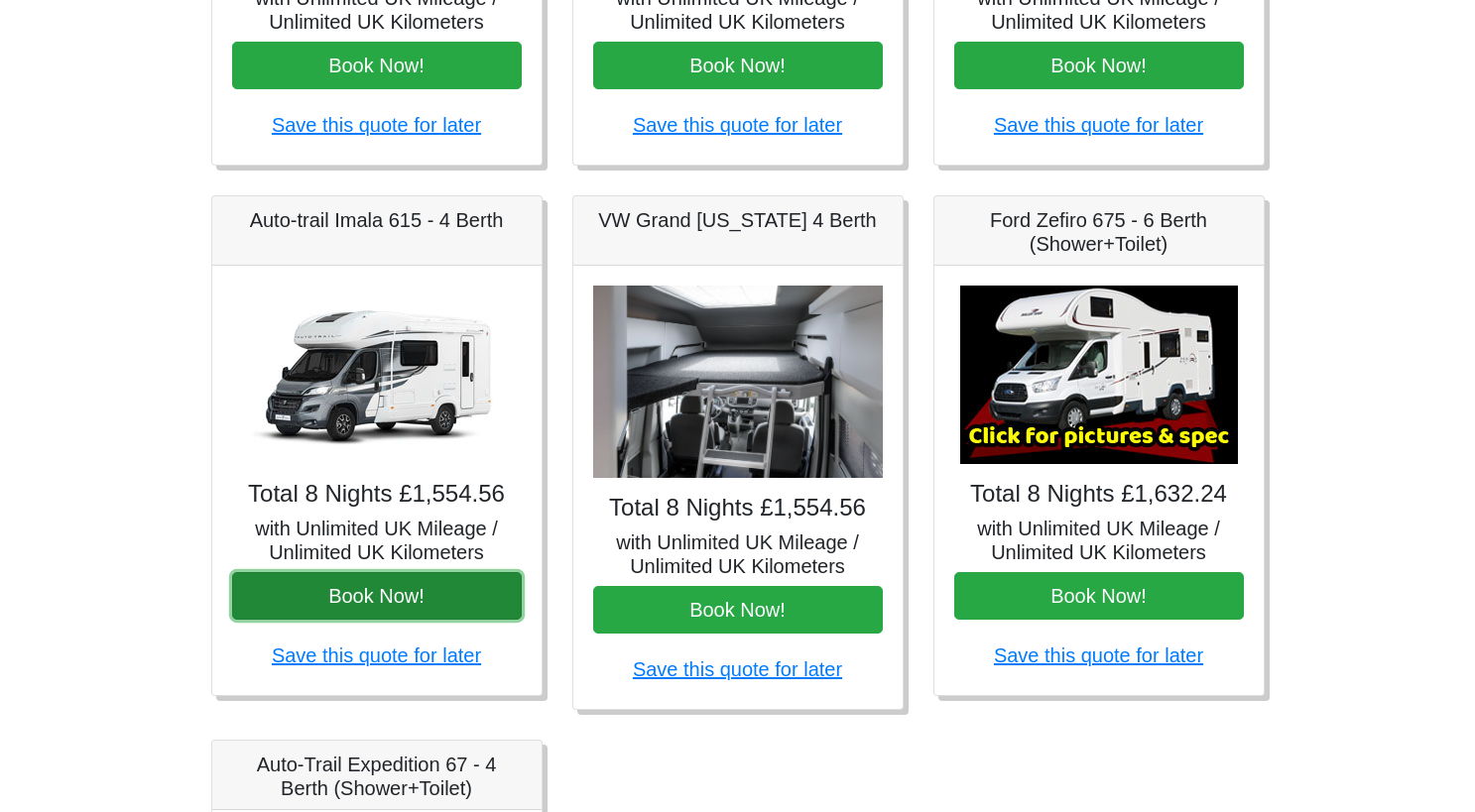 click on "Book Now!" at bounding box center [377, 596] 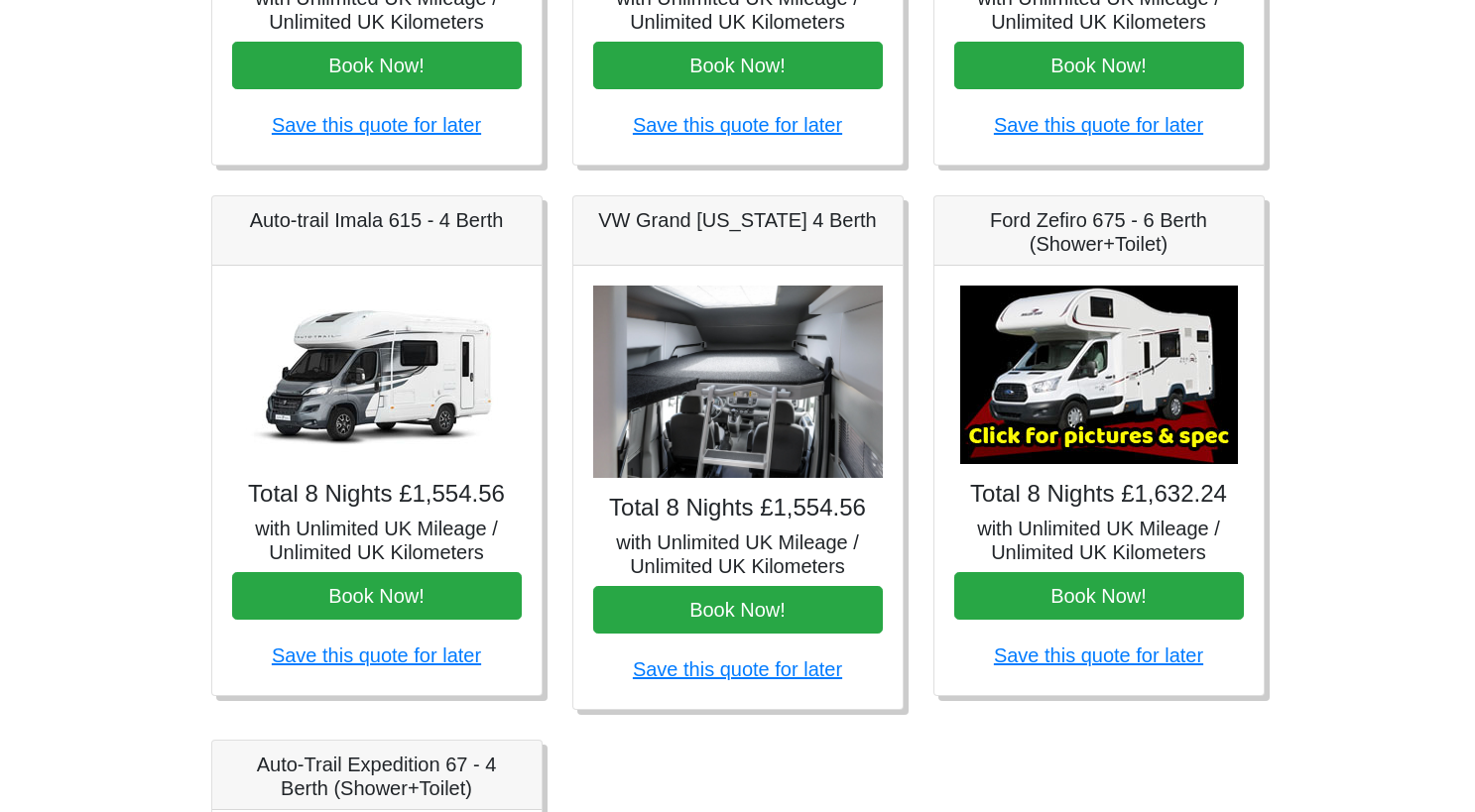 click on "Auto-trail Imala 615 - 4 Berth" at bounding box center (377, 220) 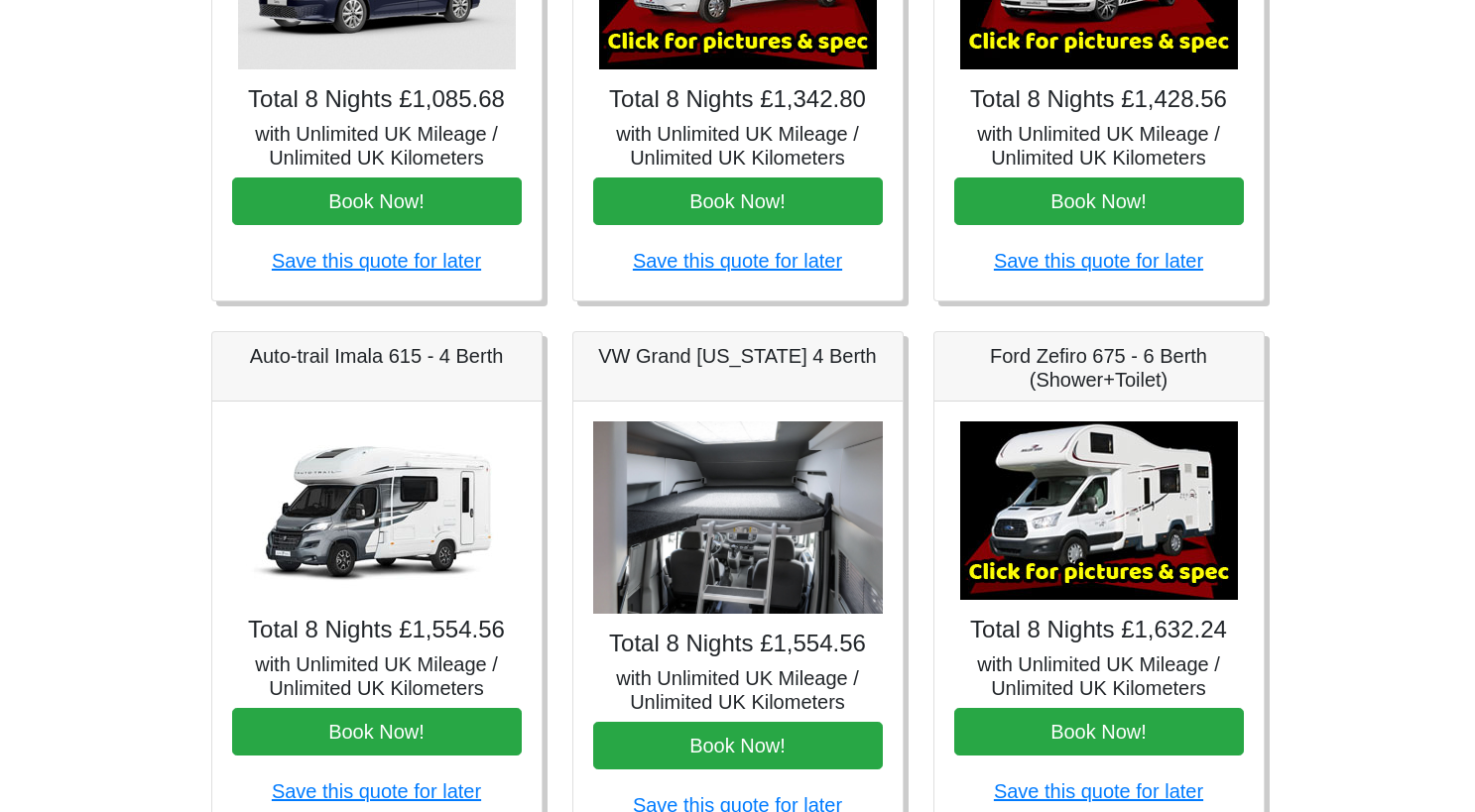scroll, scrollTop: 326, scrollLeft: 0, axis: vertical 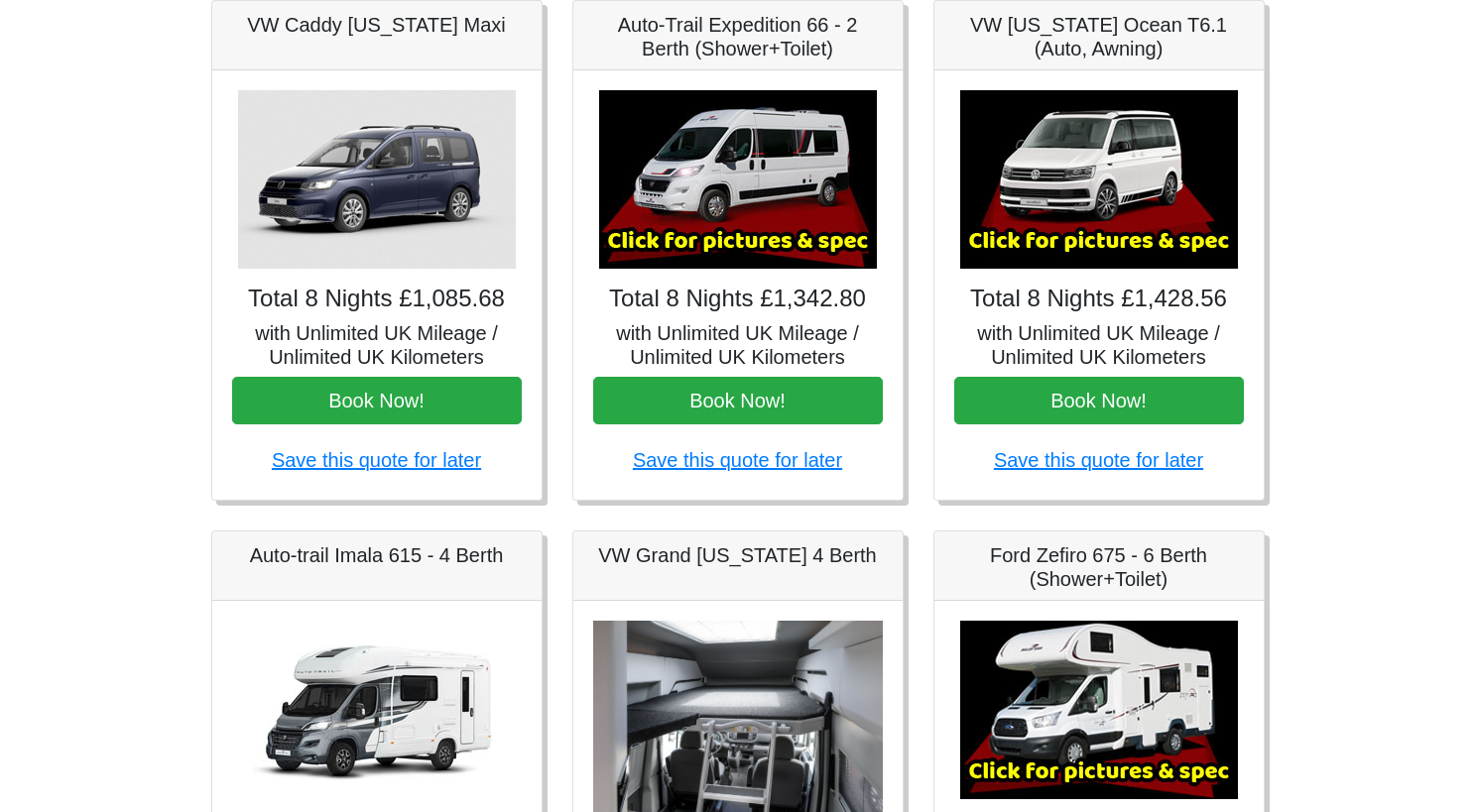 click at bounding box center (377, 710) 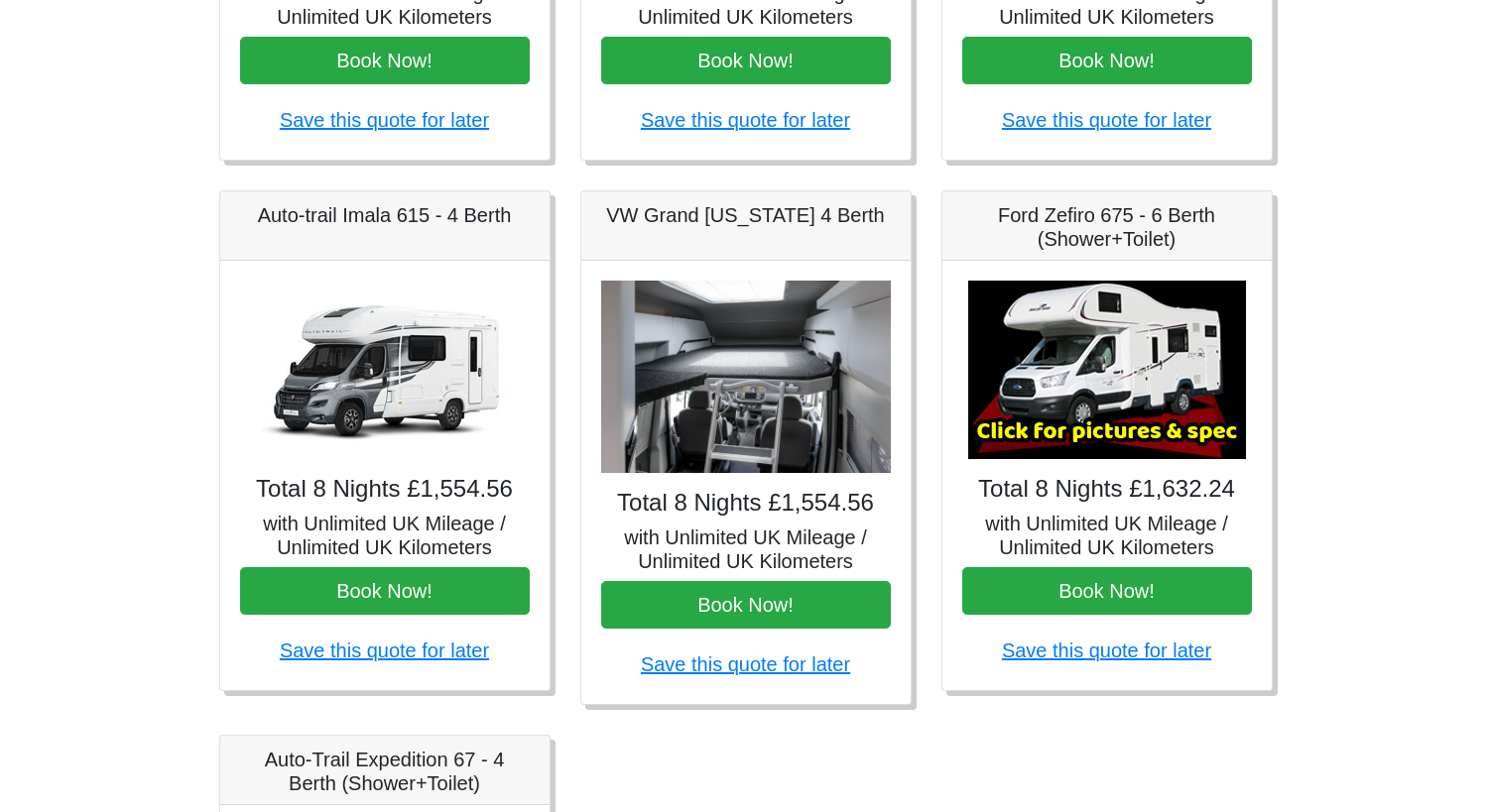 scroll, scrollTop: 668, scrollLeft: 0, axis: vertical 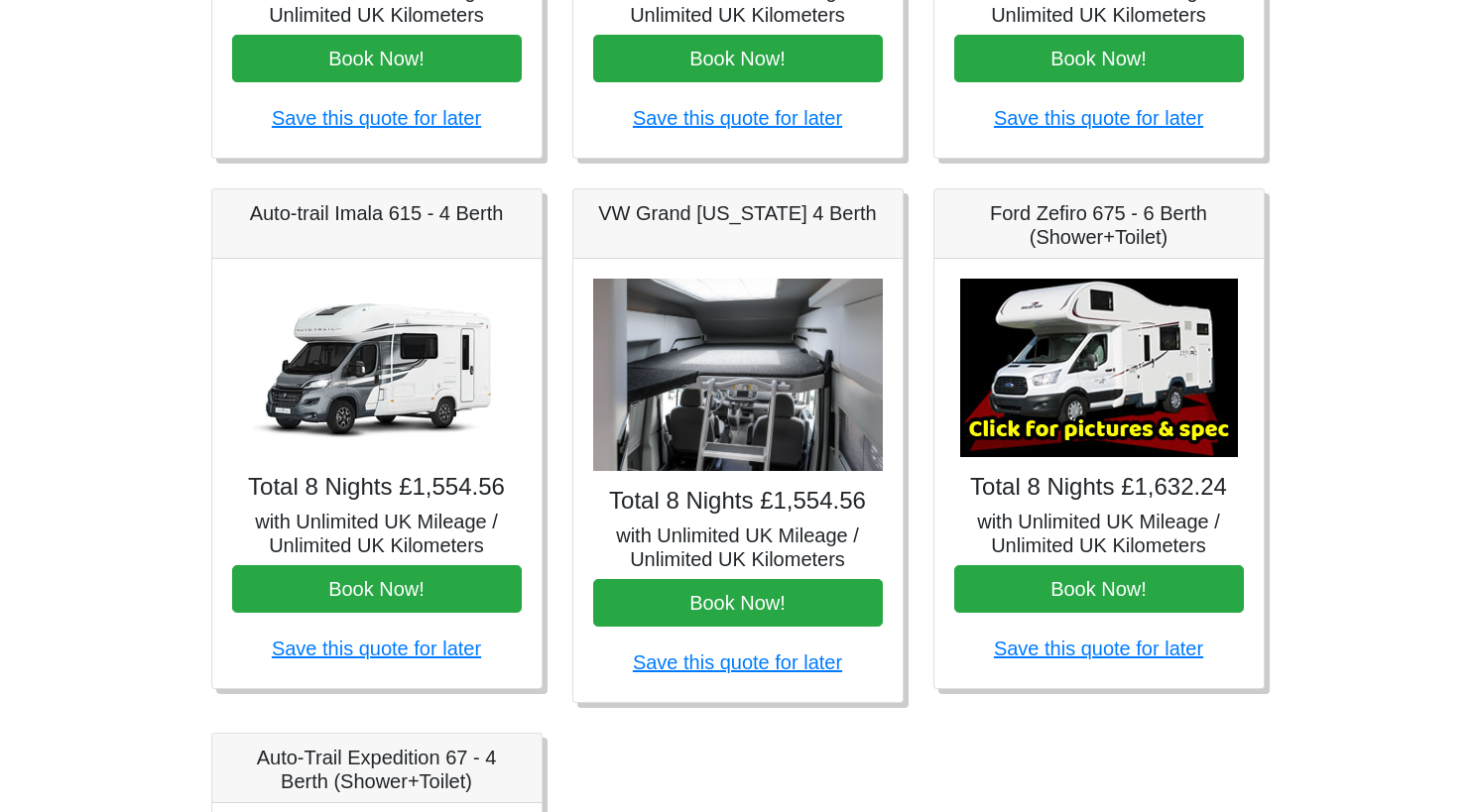 click at bounding box center [377, 368] 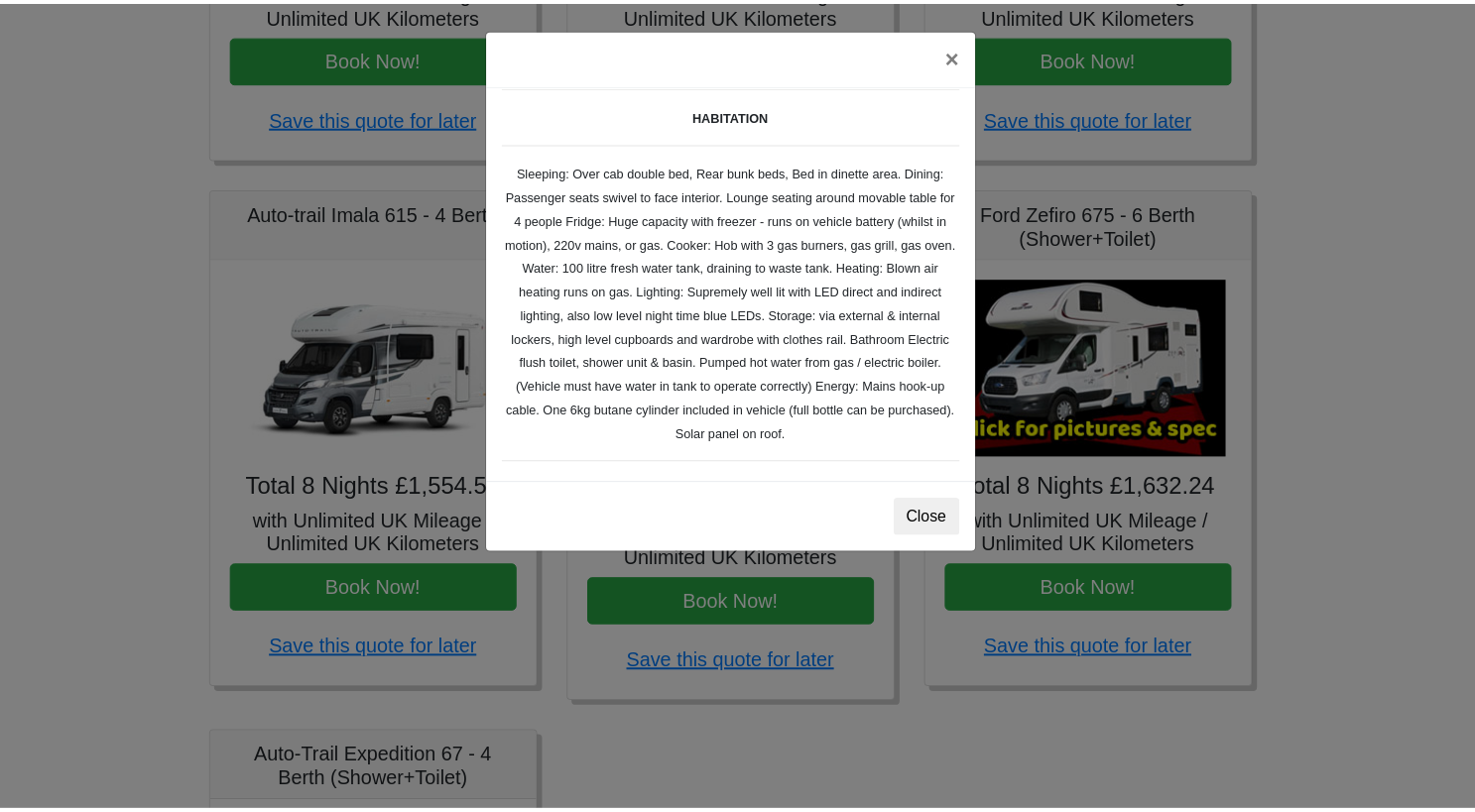 scroll, scrollTop: 296, scrollLeft: 0, axis: vertical 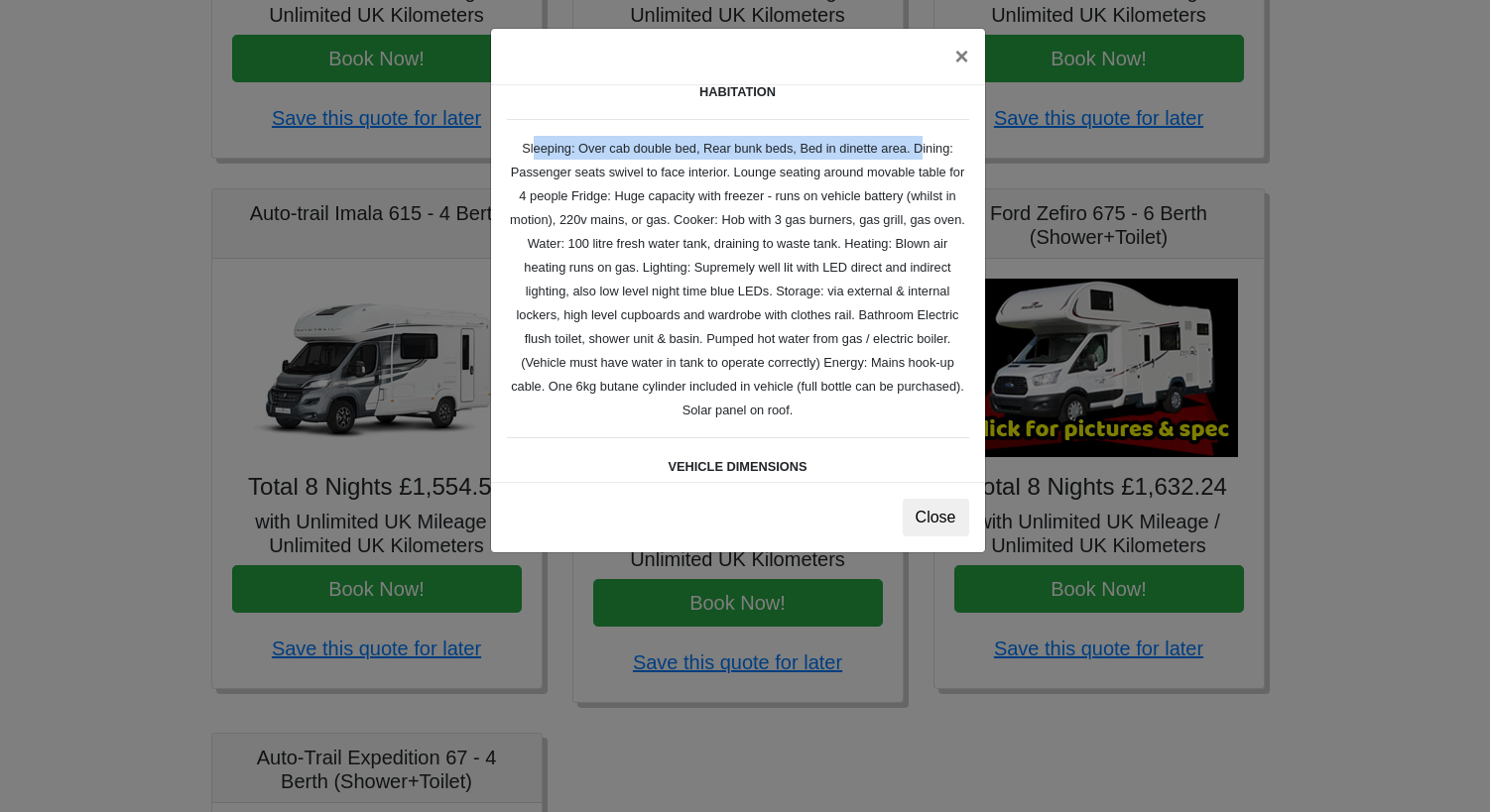 drag, startPoint x: 529, startPoint y: 170, endPoint x: 944, endPoint y: 171, distance: 415.0012 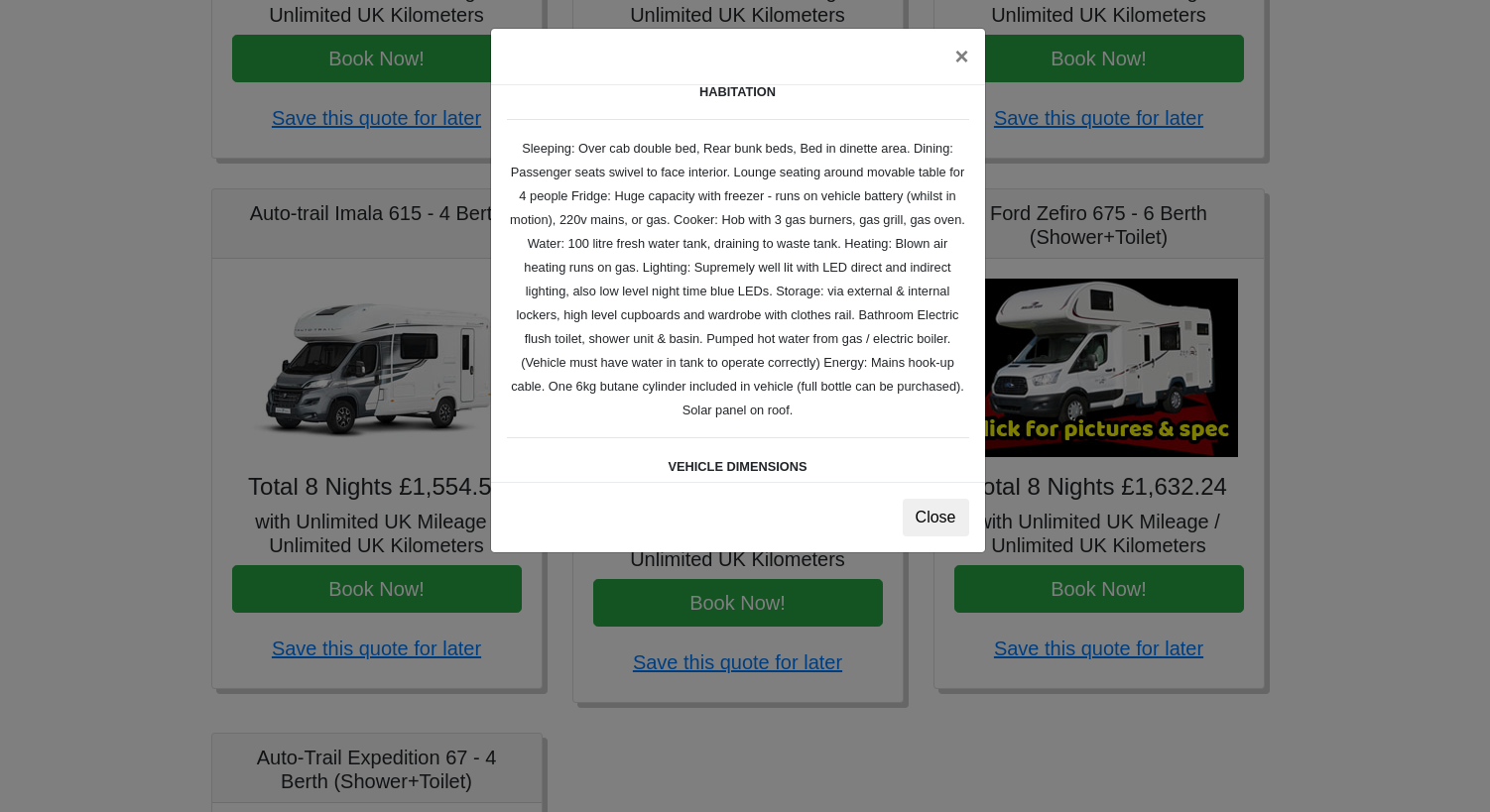 click on "×
Ford Zefiro 675 Spec
TECHNICAL DATA
Engine: 2300cc, JTD, 130bhp. Diesel
Transmission: Six speed manual, right hand drive, Cruise Control
Equipment:  Radio with multimedia connection. Colour reversing camera, Bluetooth Connectivity, USB port, 2 cab lighter sockets (12v), Cab Air Conditioning.
Seating: Two in front on captain's seats with 3 point inertia belts, four in rear belted seats, four 3 point  inertia  seatbelts.
HABITATION
VEHICLE DIMENSIONS
External Width 2.35 m
External Height 3.20 m
External Length 6.99 m
Gross Vehicle Weight 3,500kg
VEHICLE INVENTORY
Hook Up Cable / First Aid Box / Hose Pipe / Knives / Forks / Table Spoons / Tea Spoons / Scissors / Large Knife / Pans / Kettle / Bowls / Plates / Beakers / Mugs / Ignition Lighter / Wheel Blocks / Fire Blanket / Fire Extinguisher
Close" at bounding box center [745, 406] 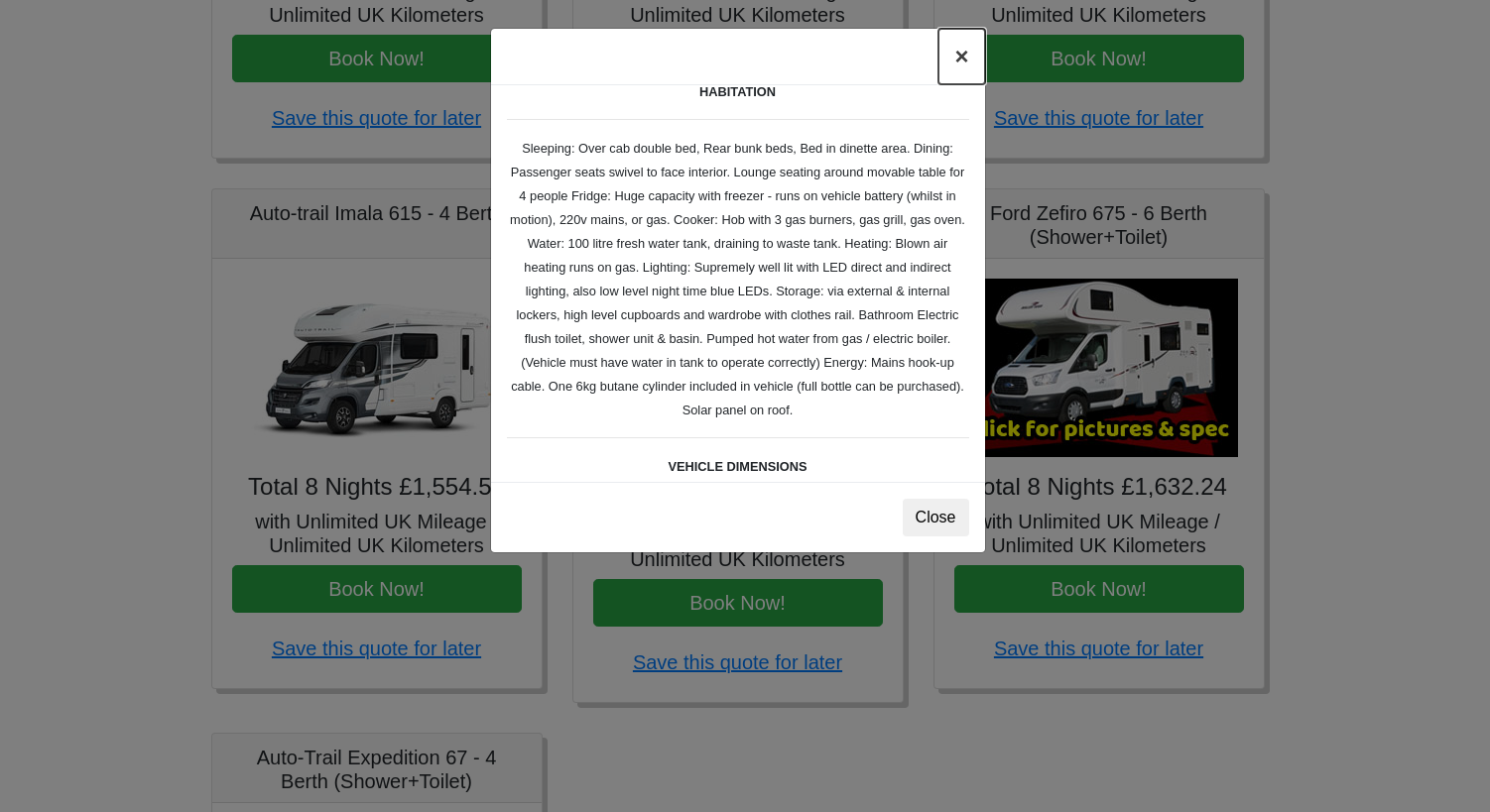 click on "×" at bounding box center (961, 57) 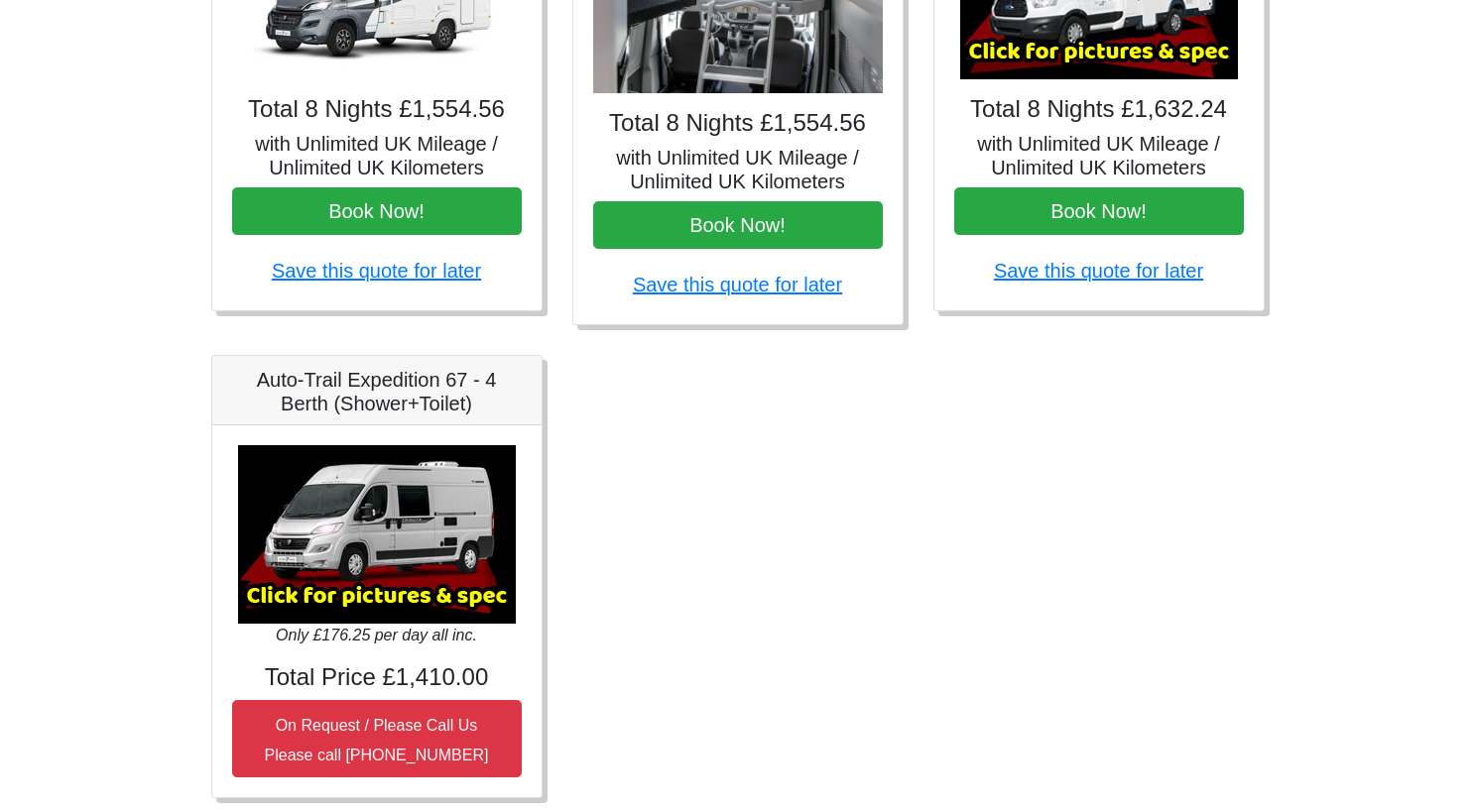 scroll, scrollTop: 1048, scrollLeft: 0, axis: vertical 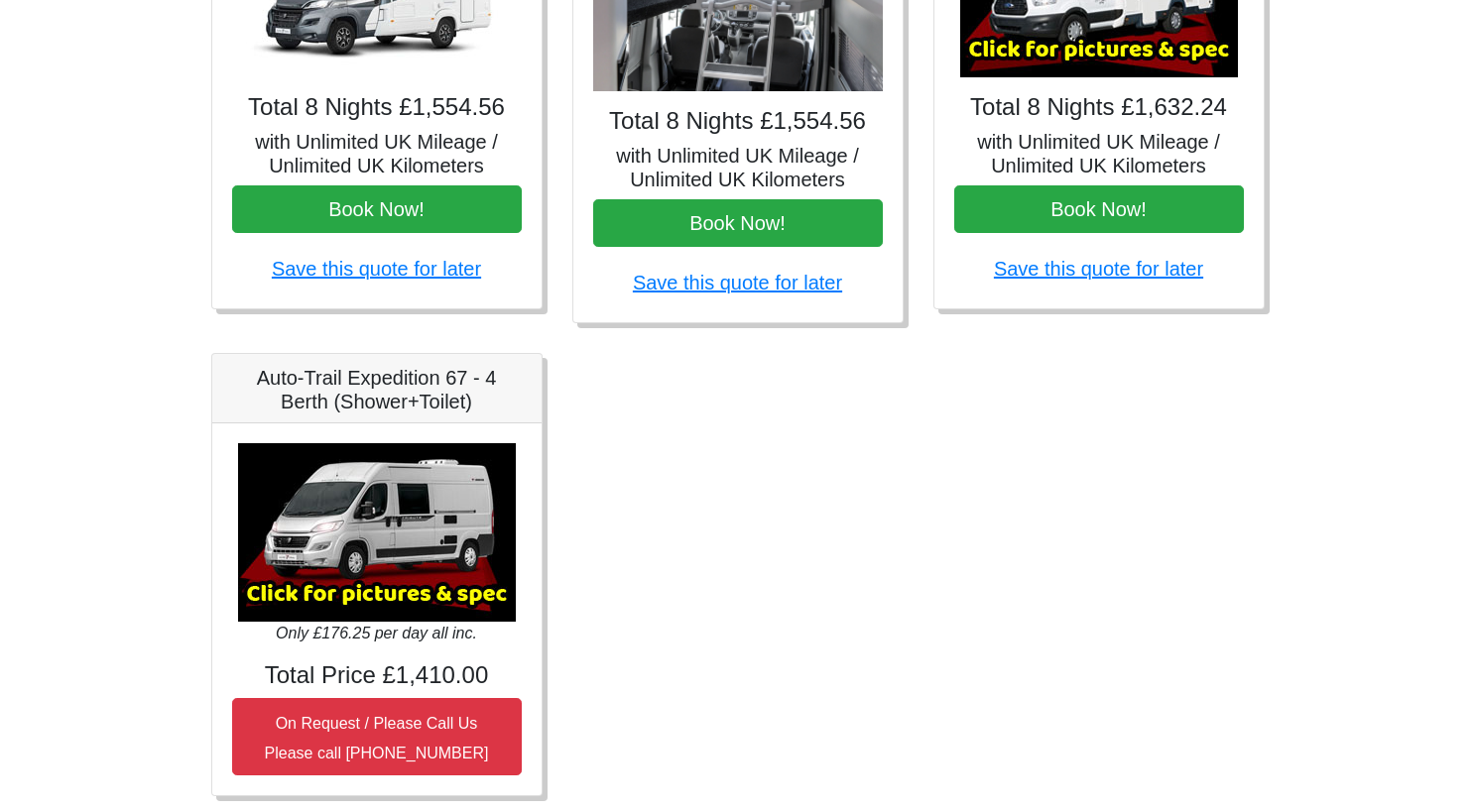 click at bounding box center (377, 532) 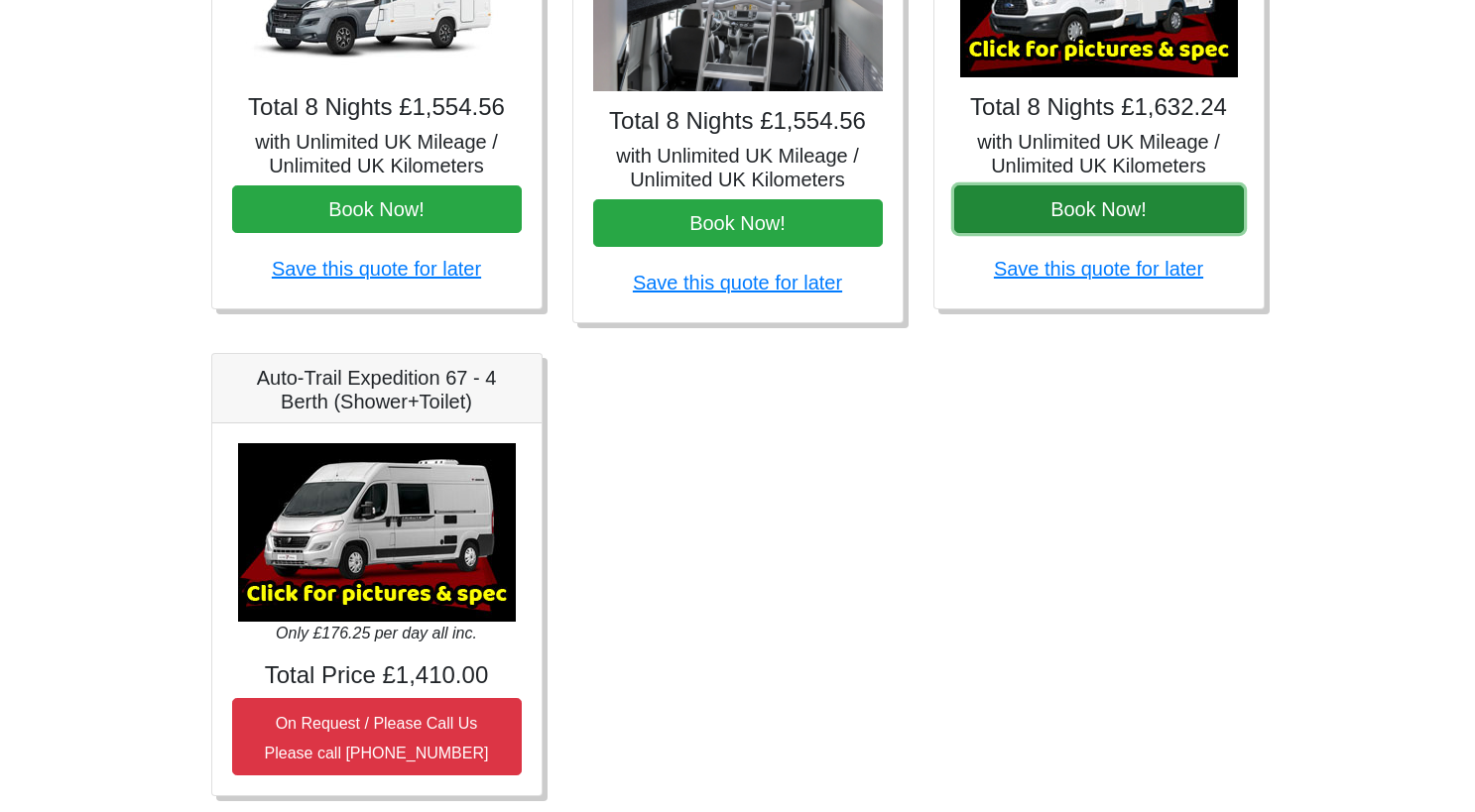 click on "Book Now!" at bounding box center [1099, 209] 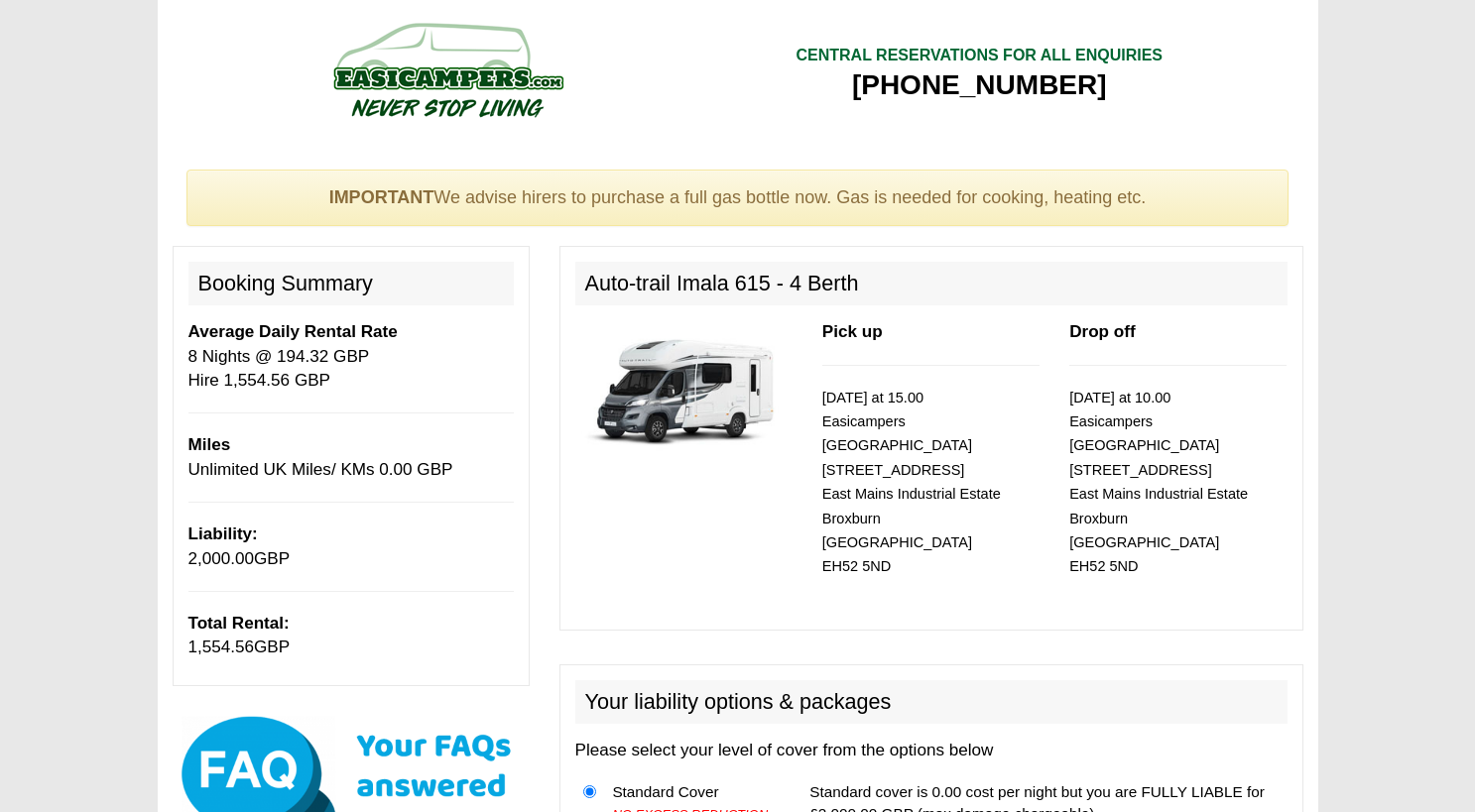 scroll, scrollTop: 0, scrollLeft: 0, axis: both 